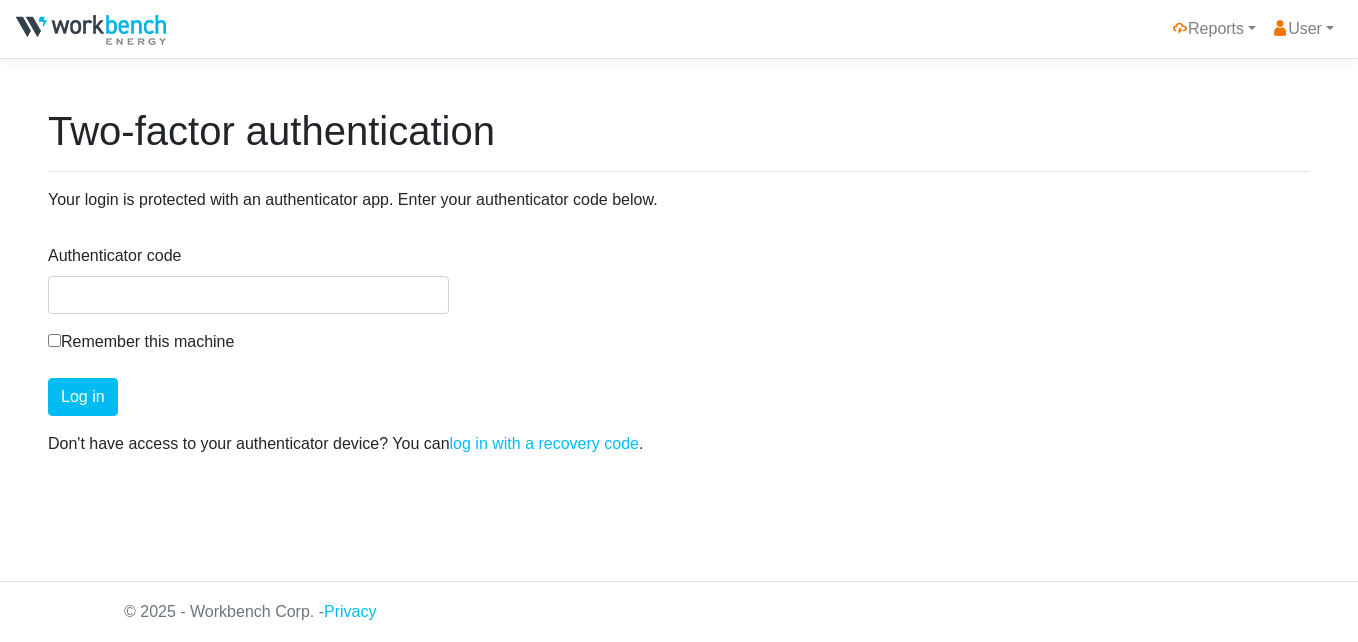 scroll, scrollTop: 0, scrollLeft: 0, axis: both 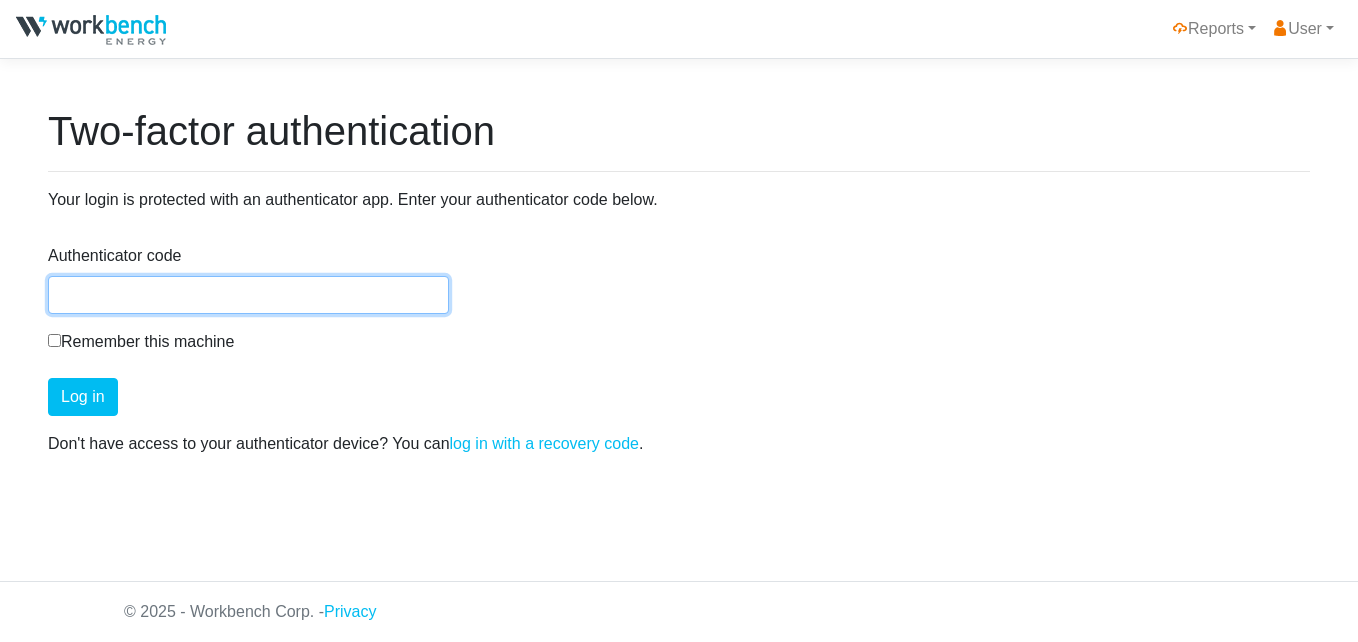 click on "Authenticator code" at bounding box center [248, 295] 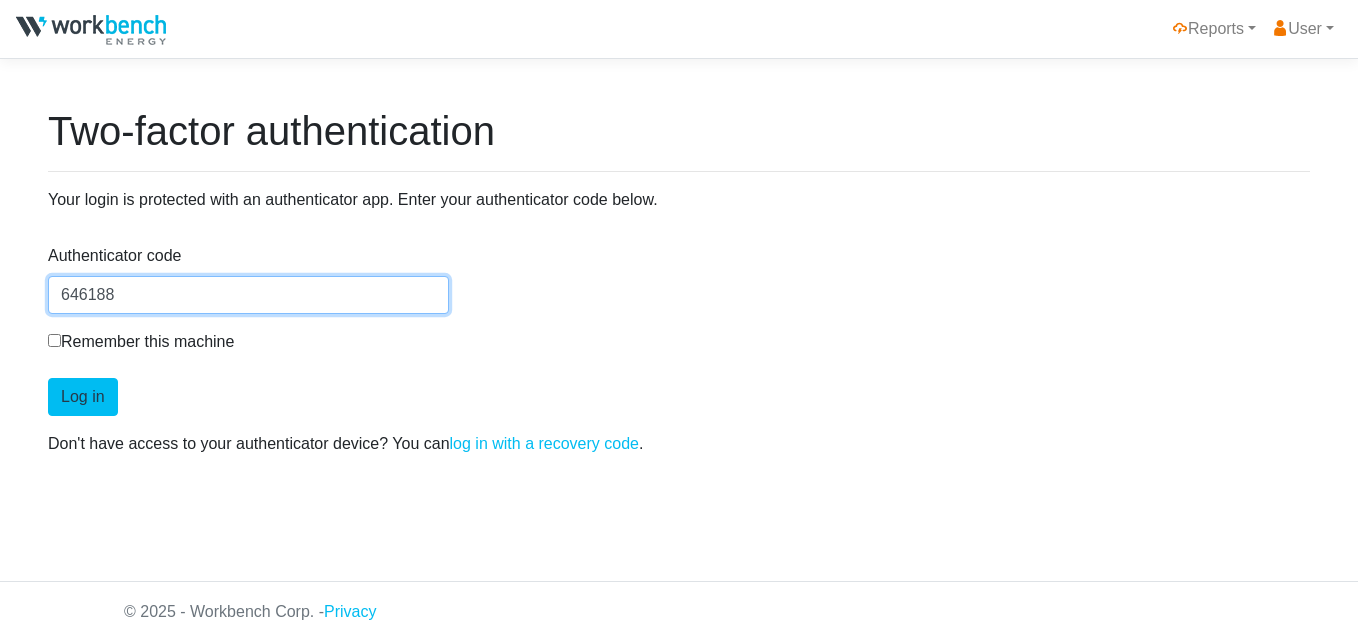 type on "646188" 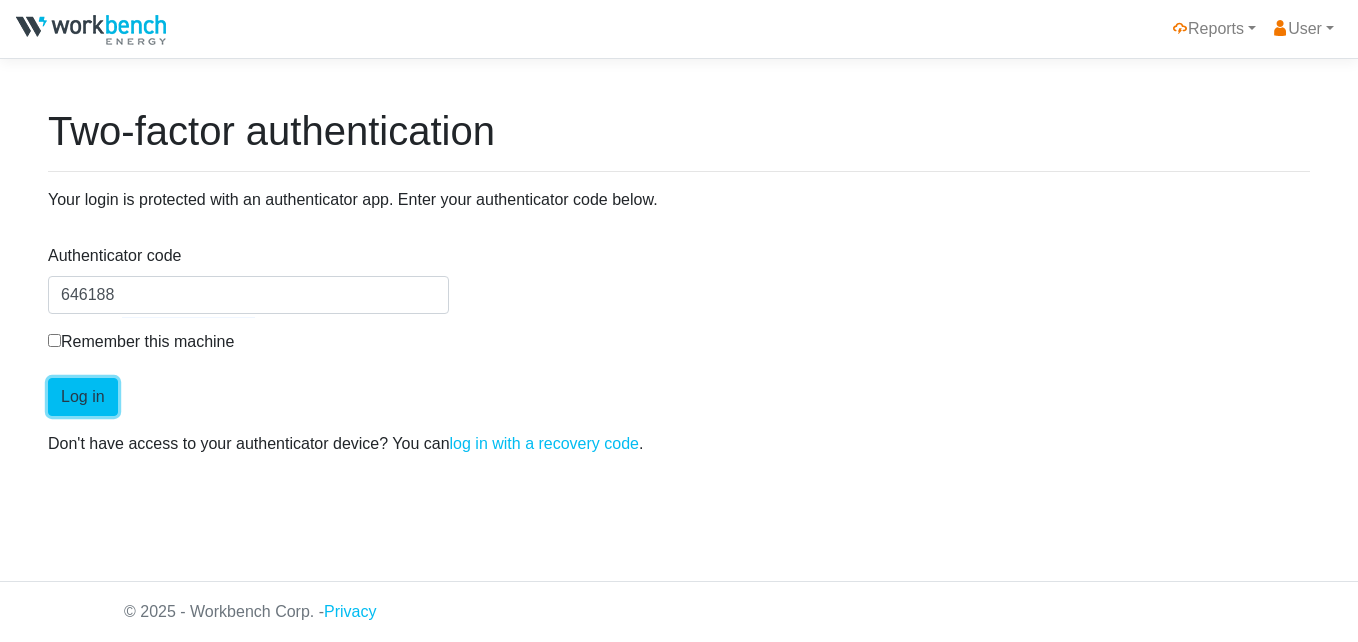 click on "Log in" at bounding box center [83, 397] 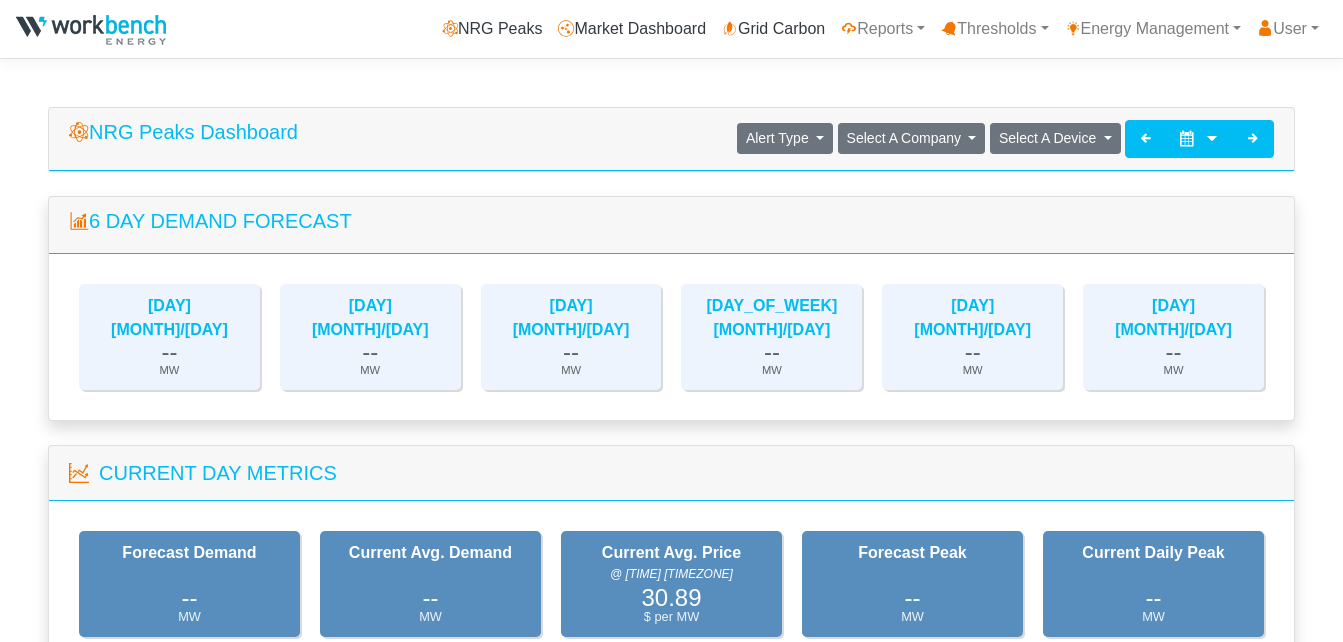 scroll, scrollTop: 0, scrollLeft: 0, axis: both 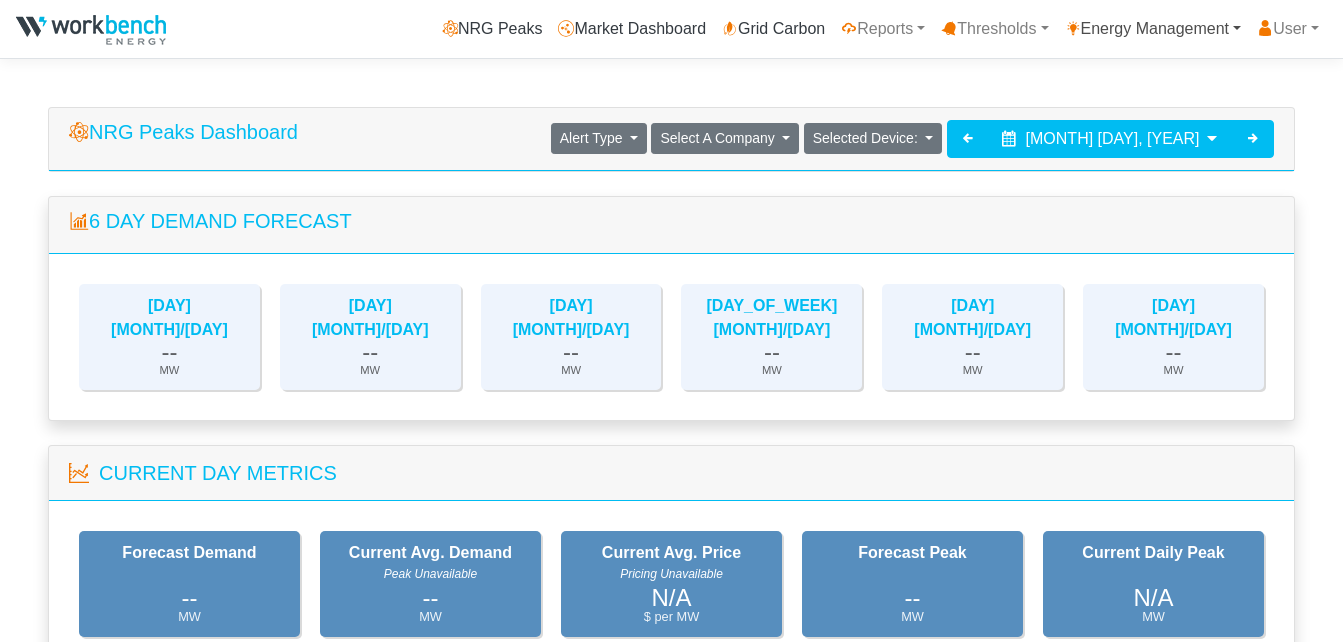 click on "Energy Management" at bounding box center [1153, 29] 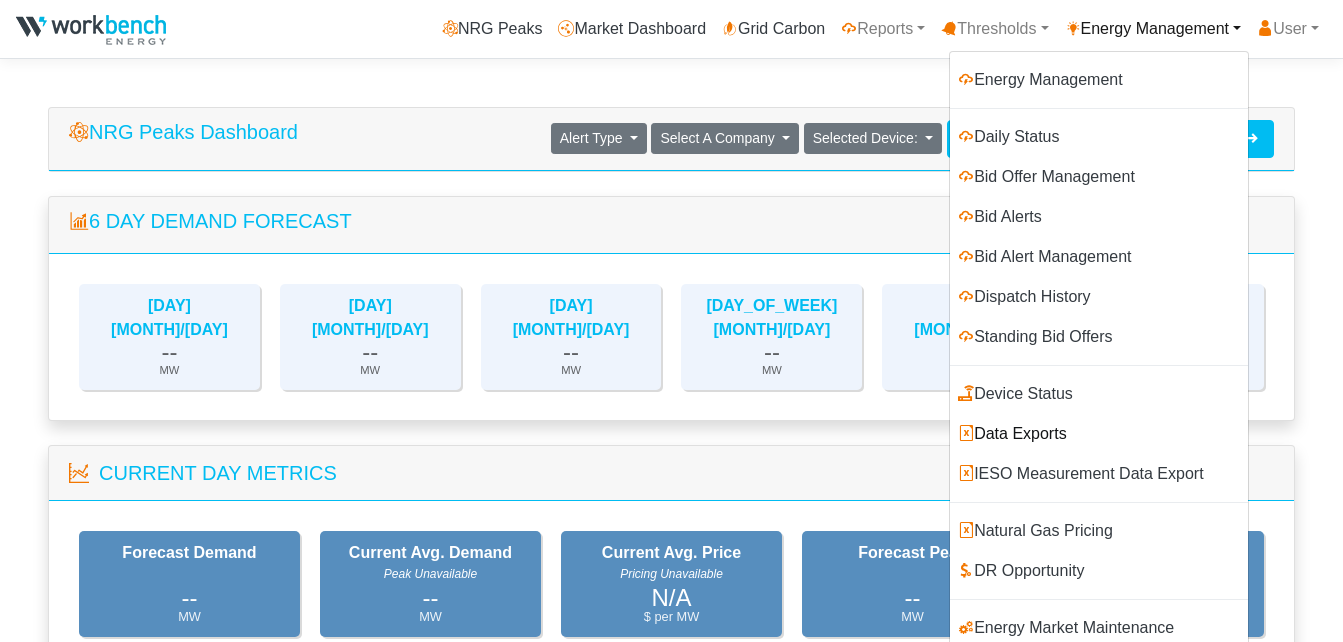 click on "Data Exports" at bounding box center [1099, 434] 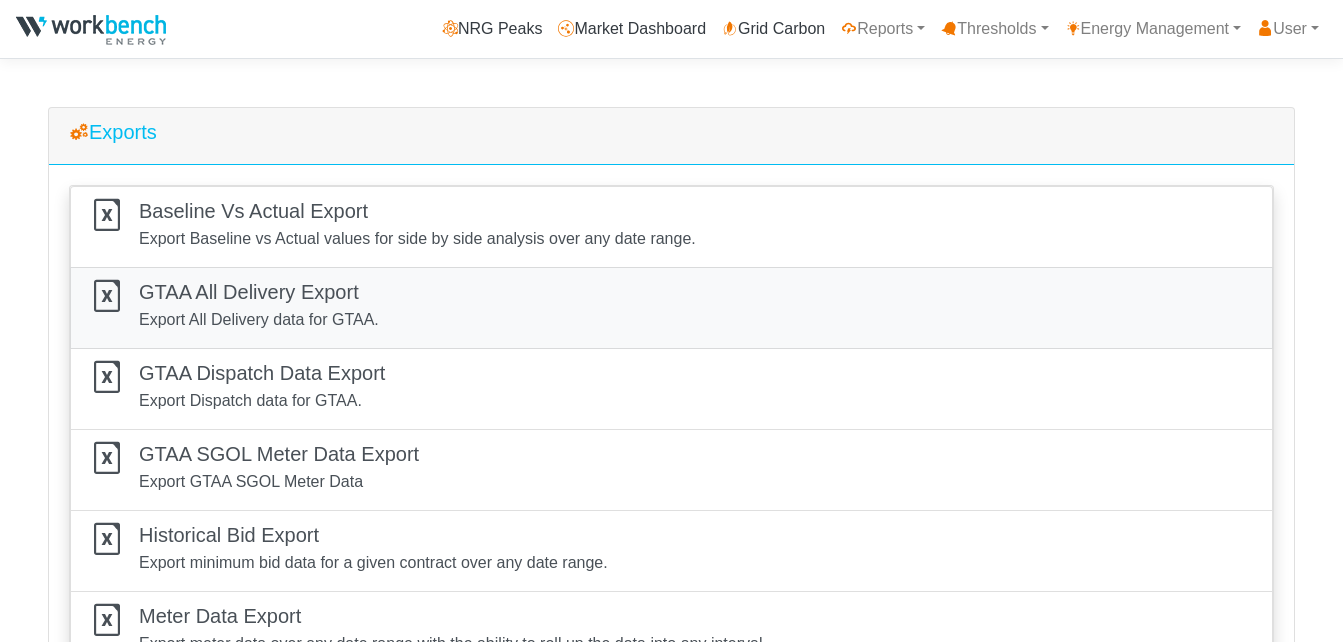 scroll, scrollTop: 0, scrollLeft: 0, axis: both 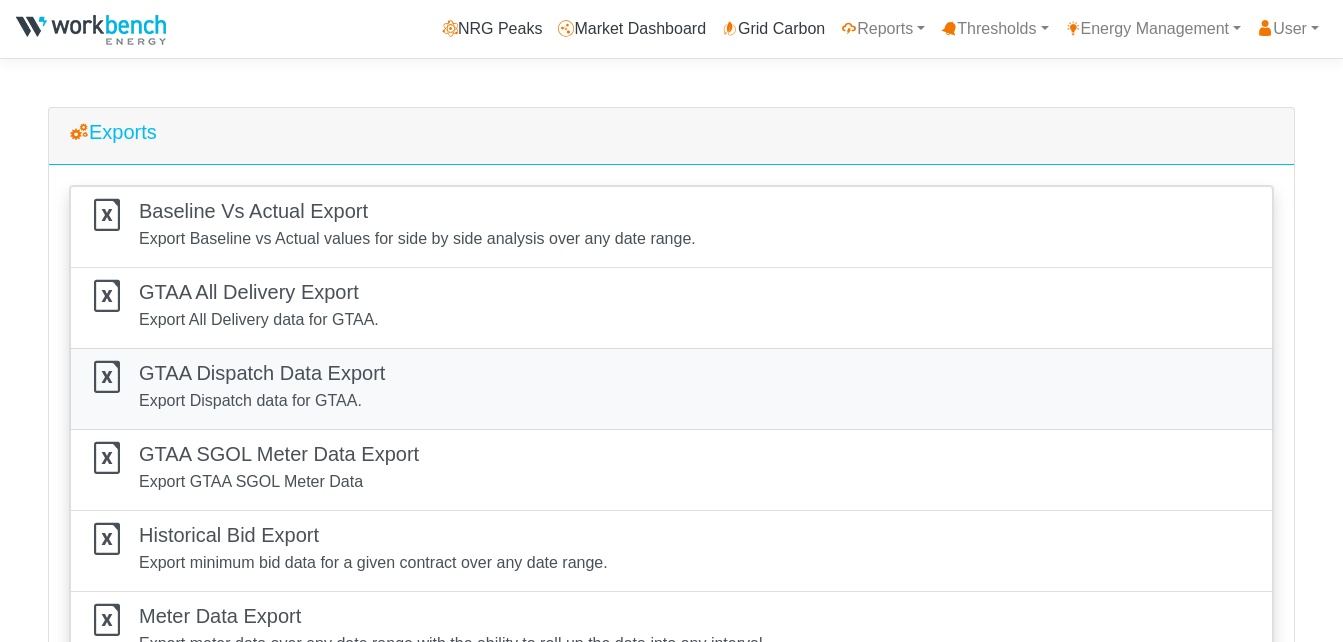 click on "GTAA Dispatch Data Export" at bounding box center [262, 373] 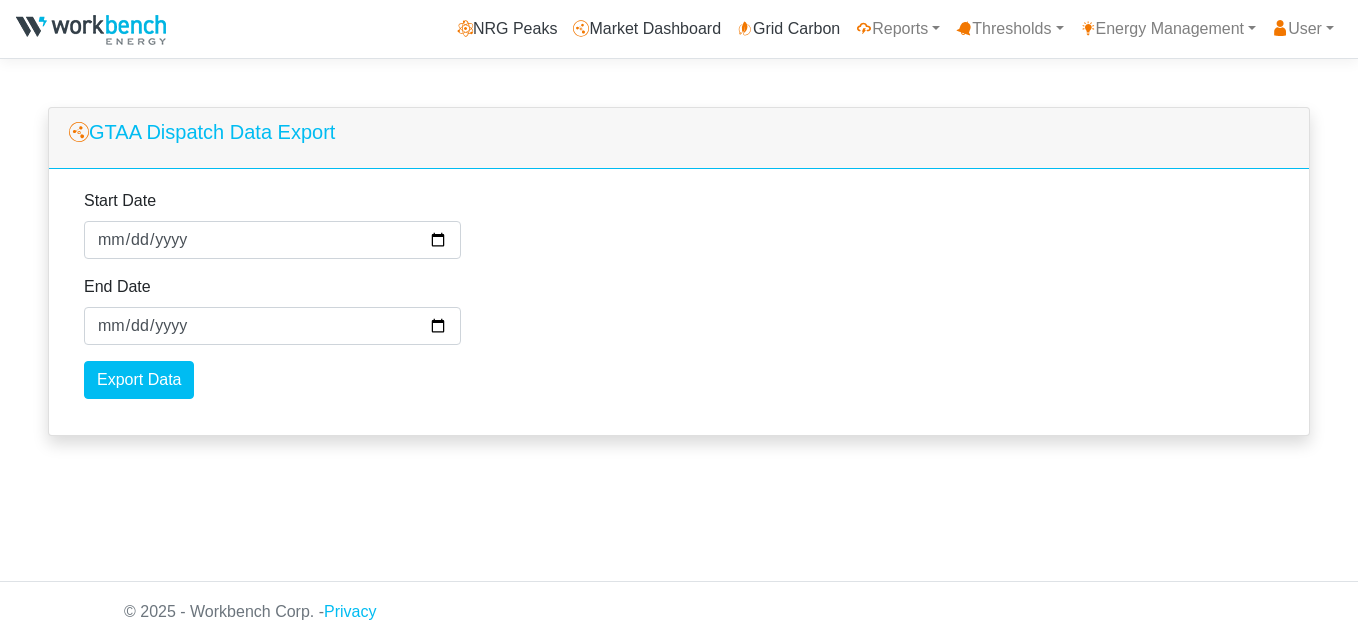 scroll, scrollTop: 0, scrollLeft: 0, axis: both 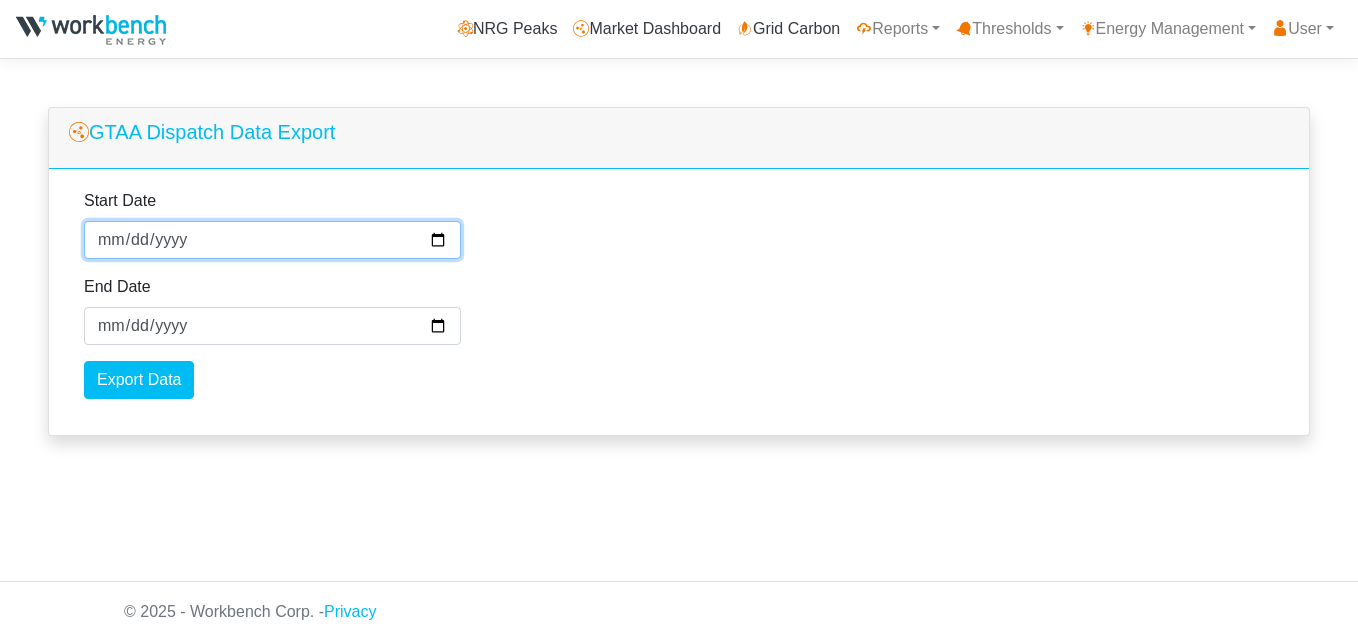 click on "2025-07-30" at bounding box center [272, 240] 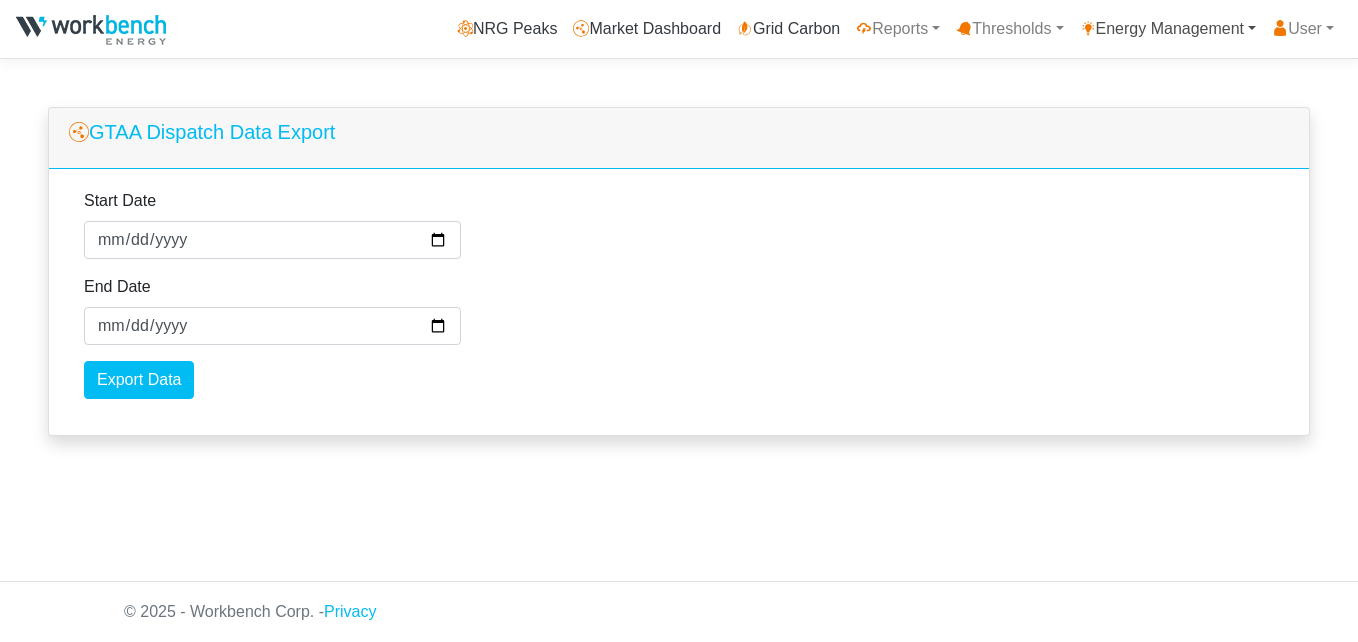 click on "Energy Management" at bounding box center [1168, 29] 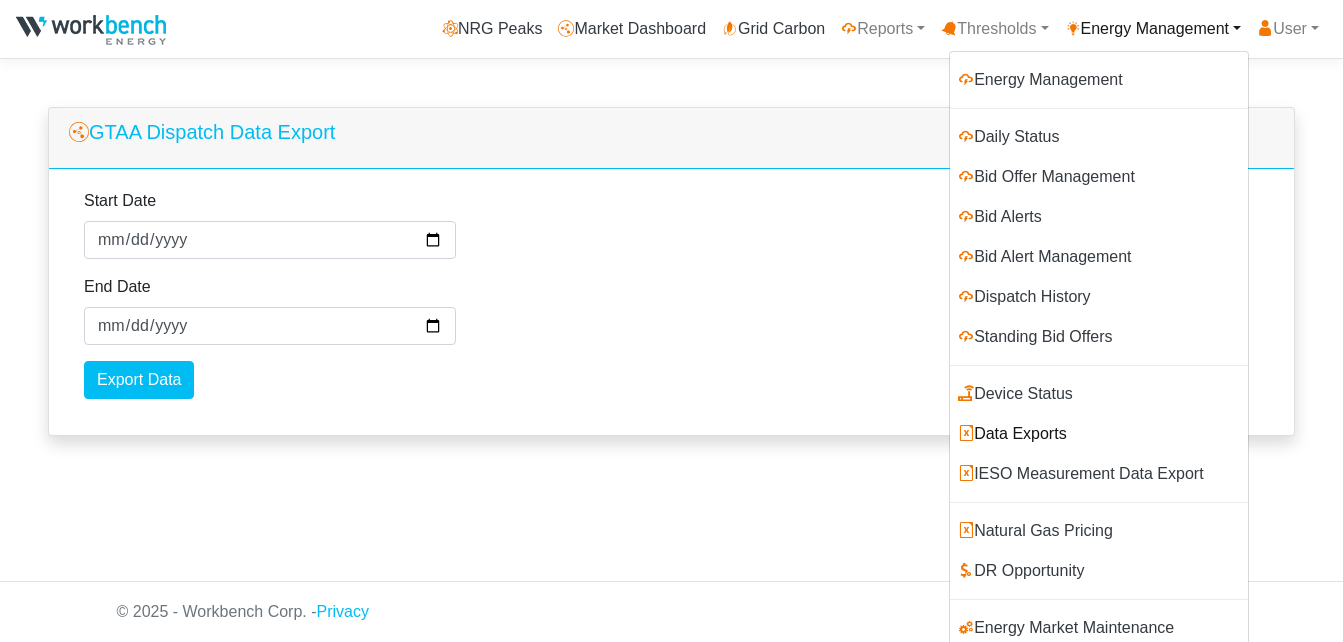 click on "Data Exports" at bounding box center [1099, 434] 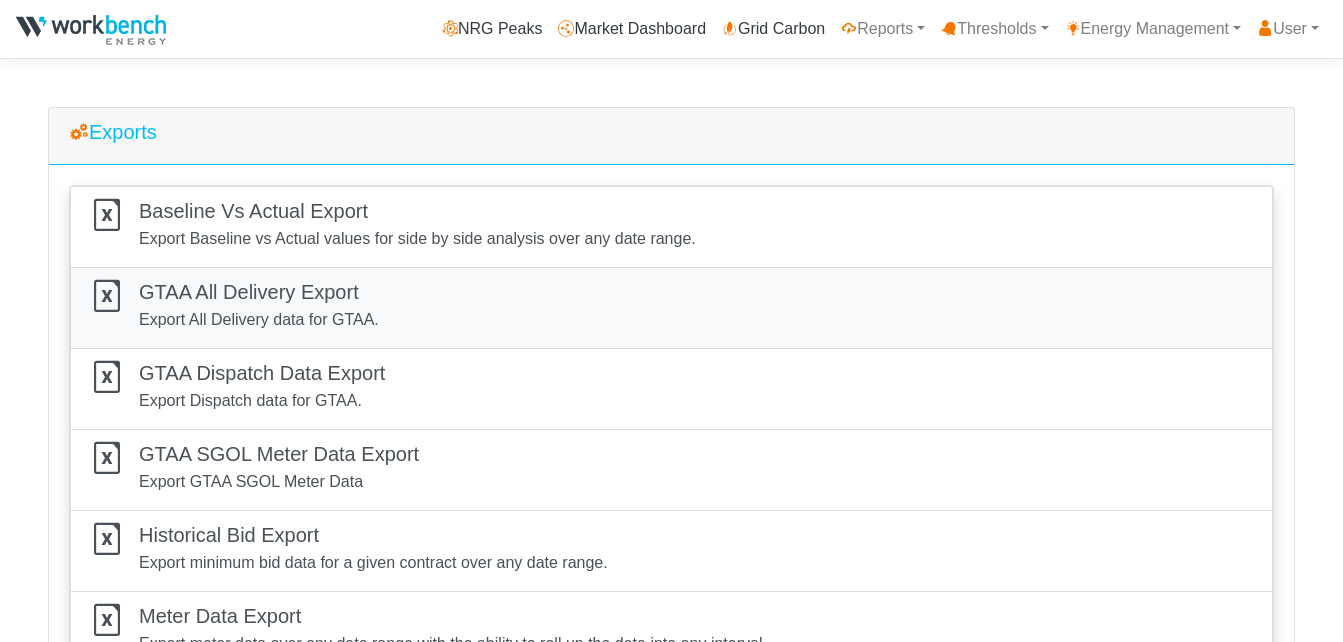 scroll, scrollTop: 0, scrollLeft: 0, axis: both 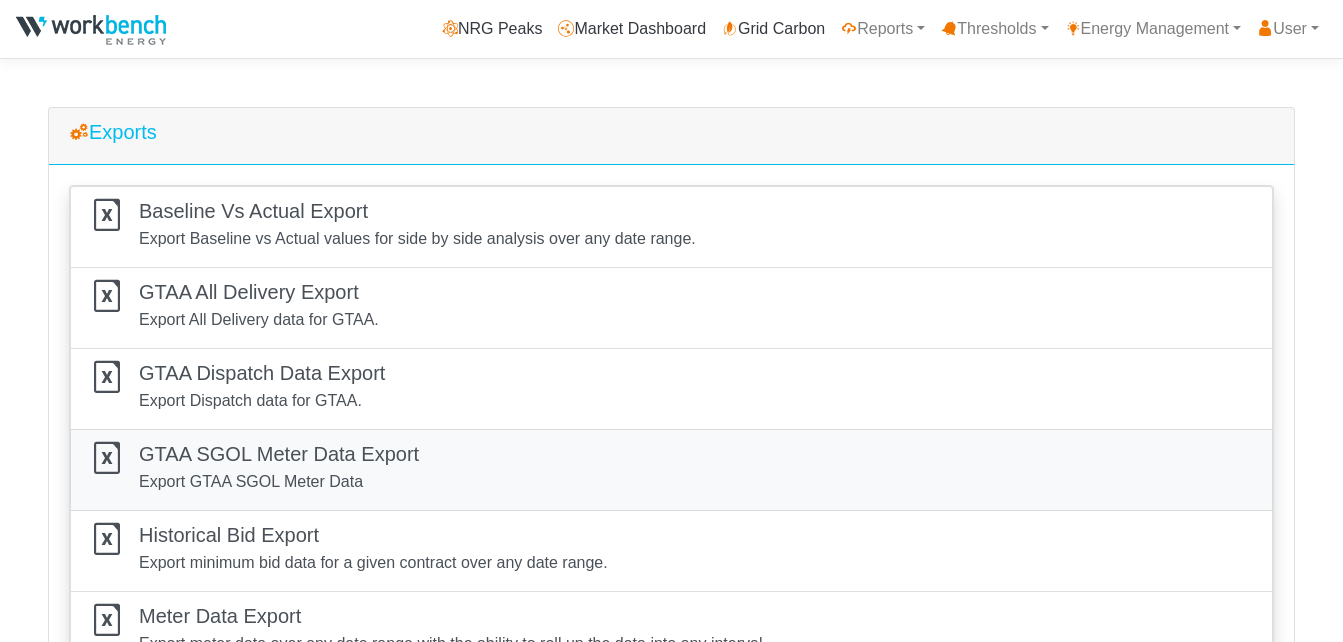 click on "GTAA SGOL Meter Data Export" at bounding box center (279, 454) 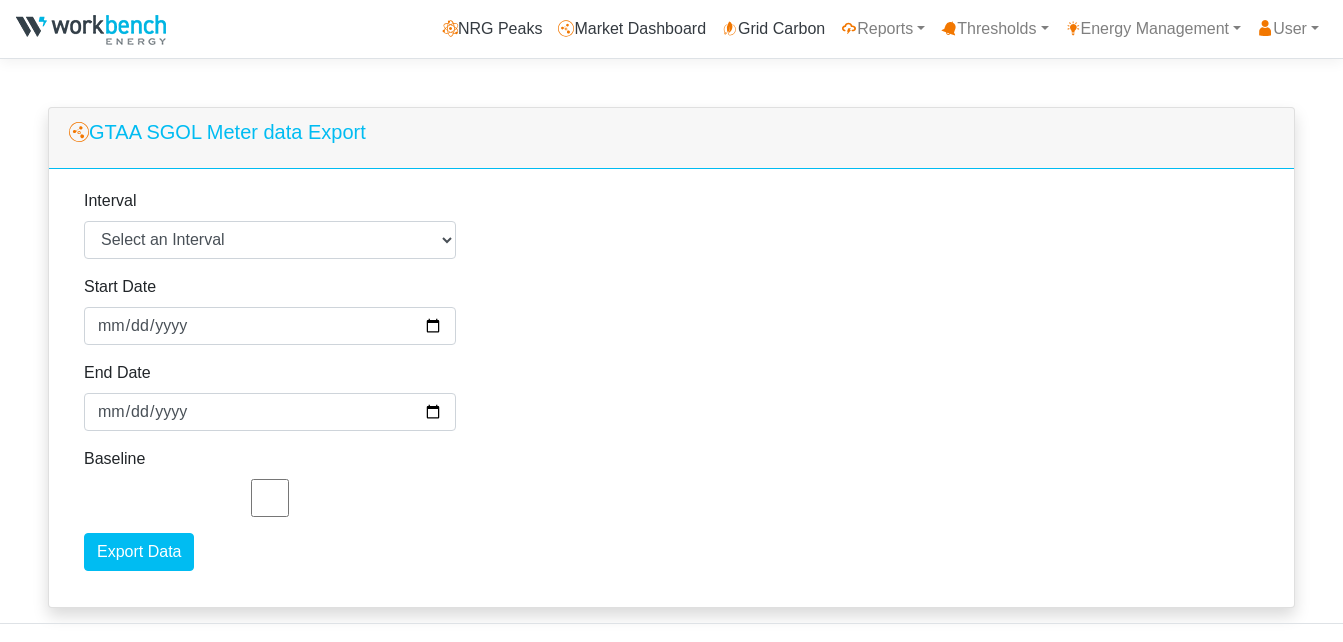 scroll, scrollTop: 0, scrollLeft: 0, axis: both 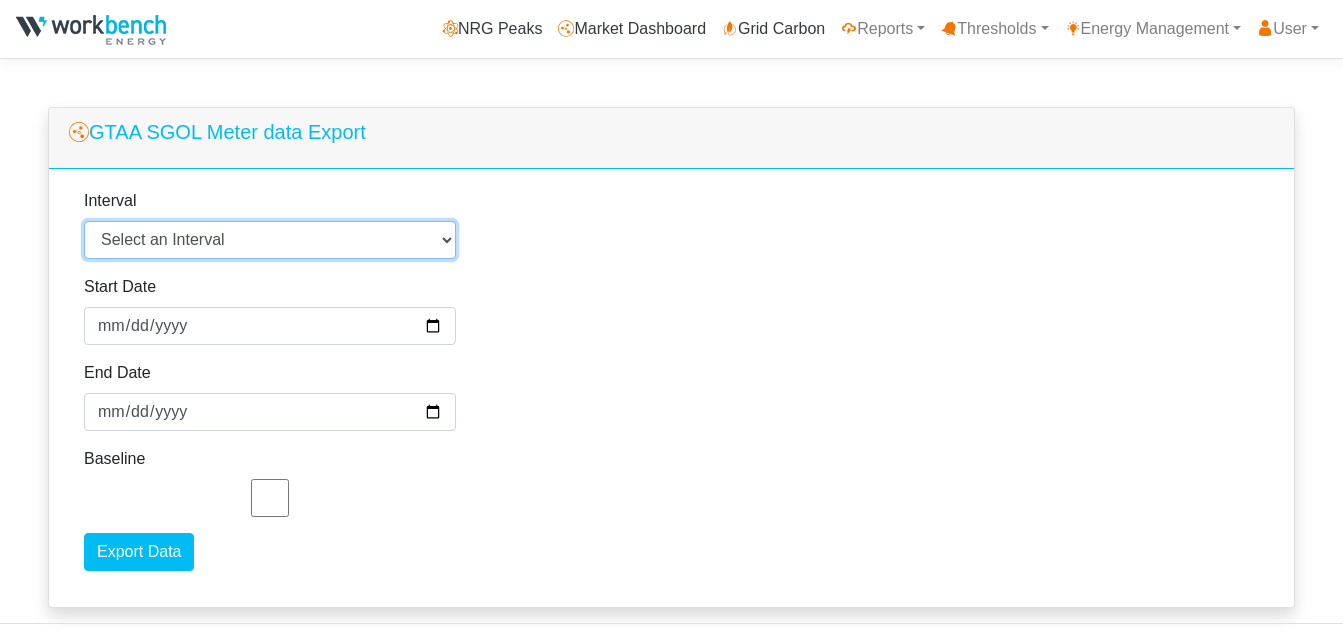 click on "Select an Interval 1 Minute
5 Minutes
15 Minutes
30 Minutes
Hourly
Daily" at bounding box center (270, 240) 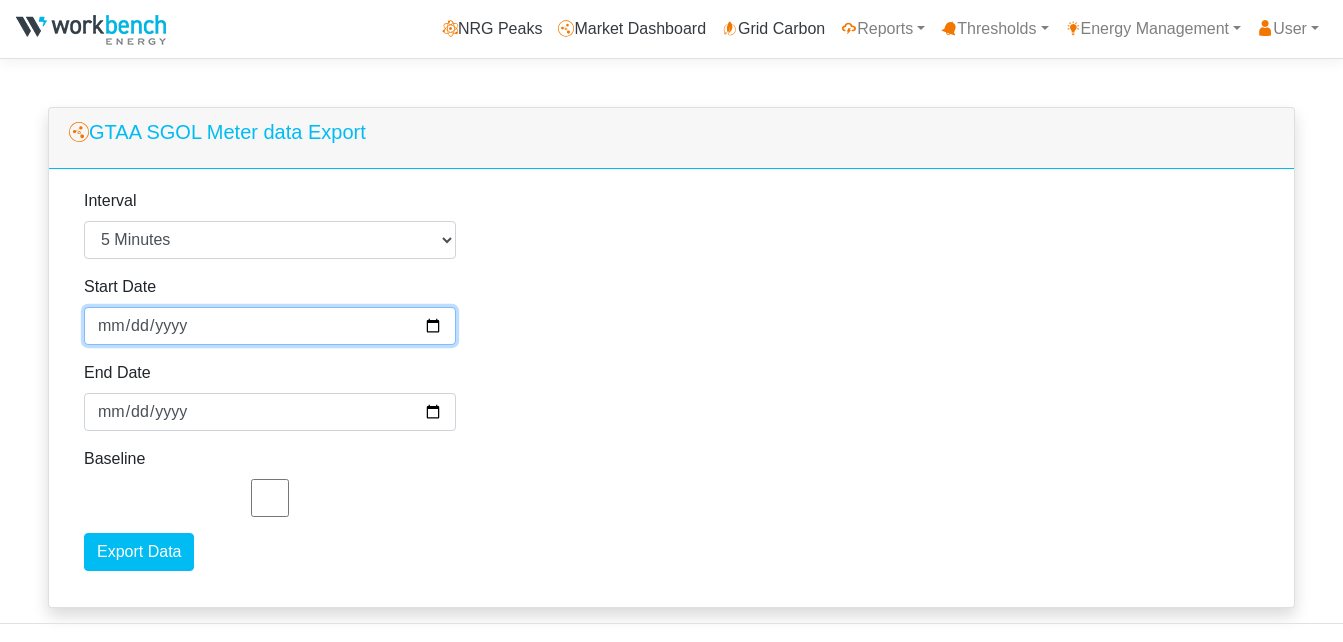 click on "[DATE]" at bounding box center (270, 326) 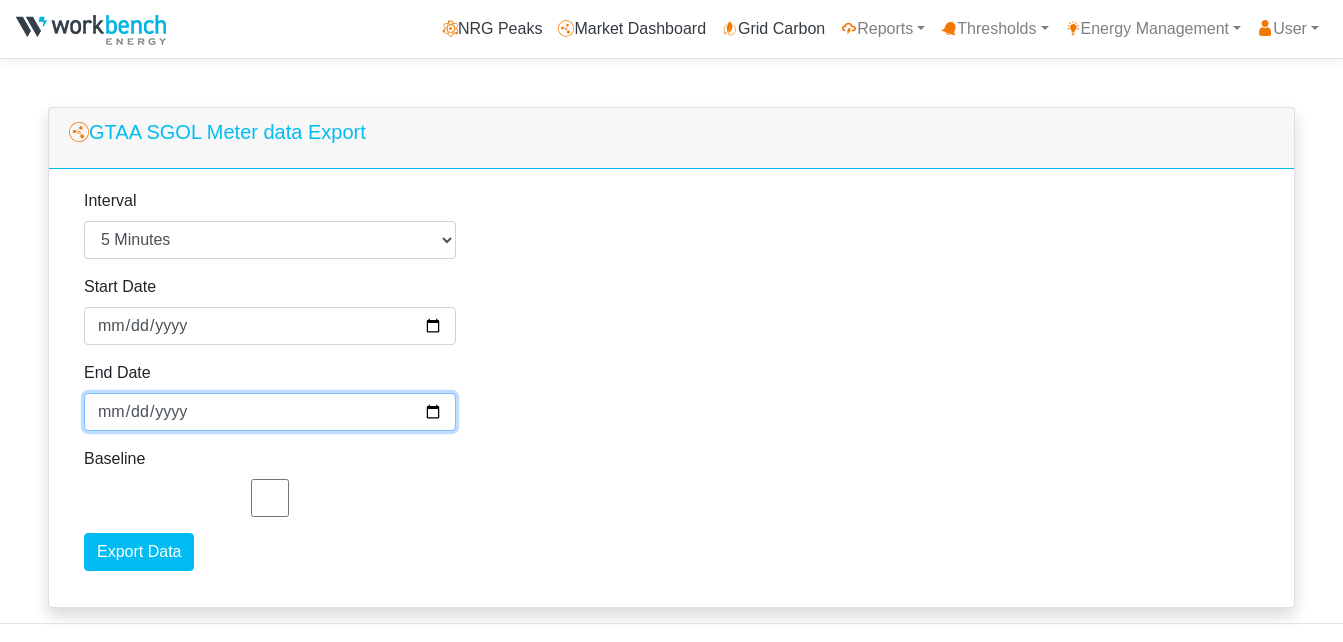 type on "[DATE]" 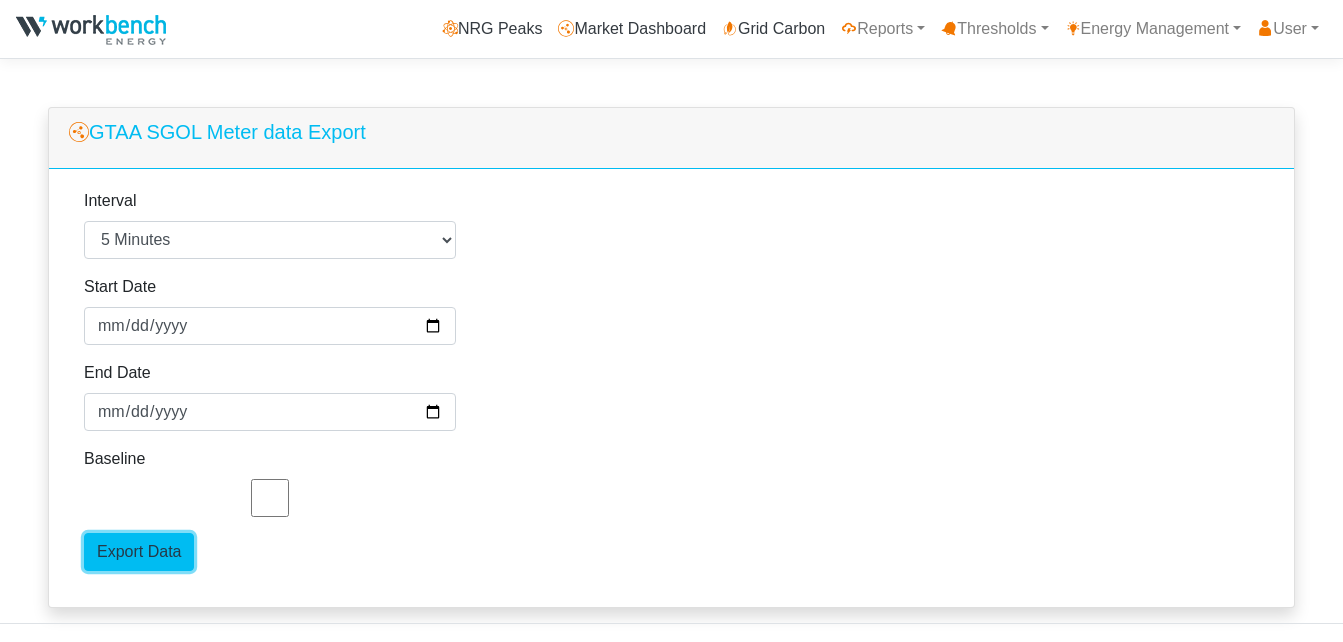 click on "Export Data" at bounding box center [139, 552] 